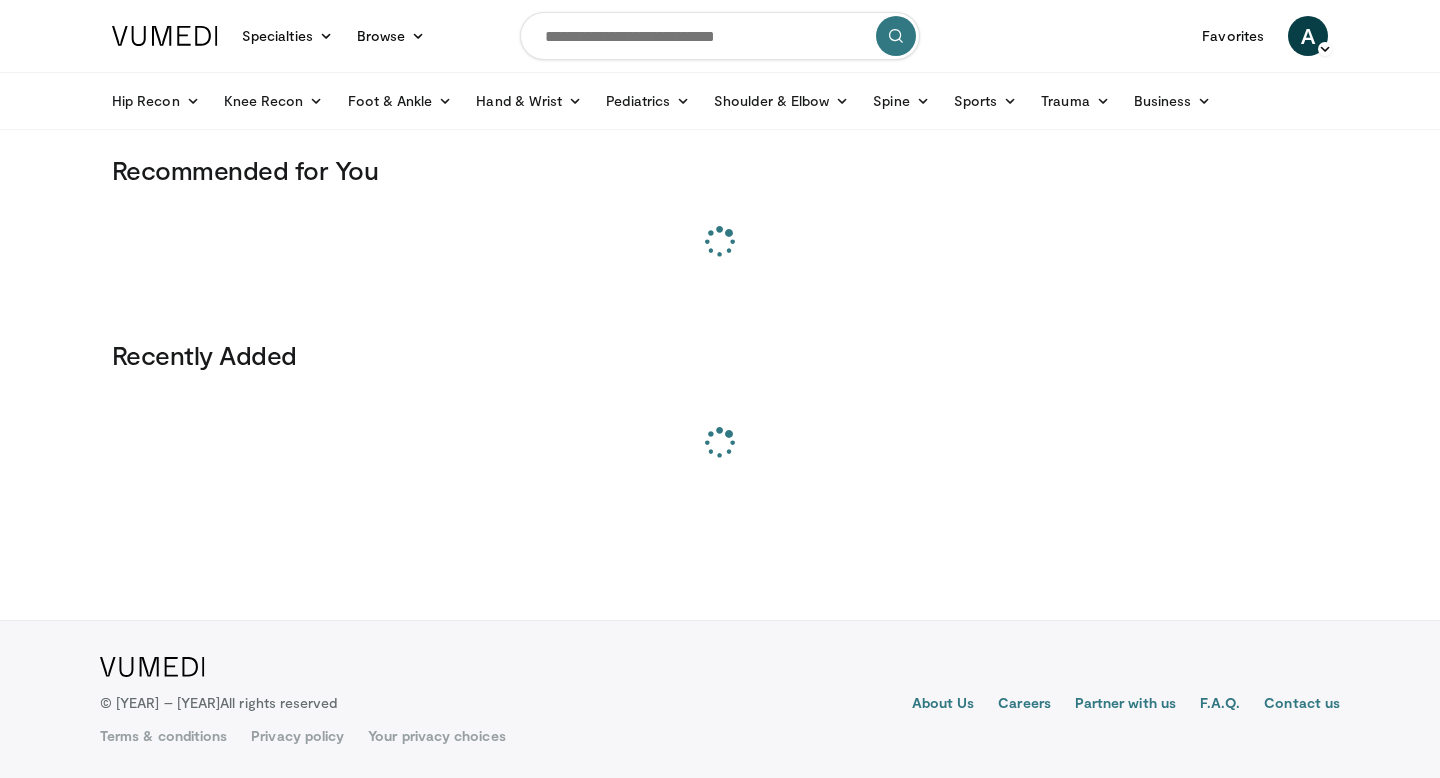 scroll, scrollTop: 0, scrollLeft: 0, axis: both 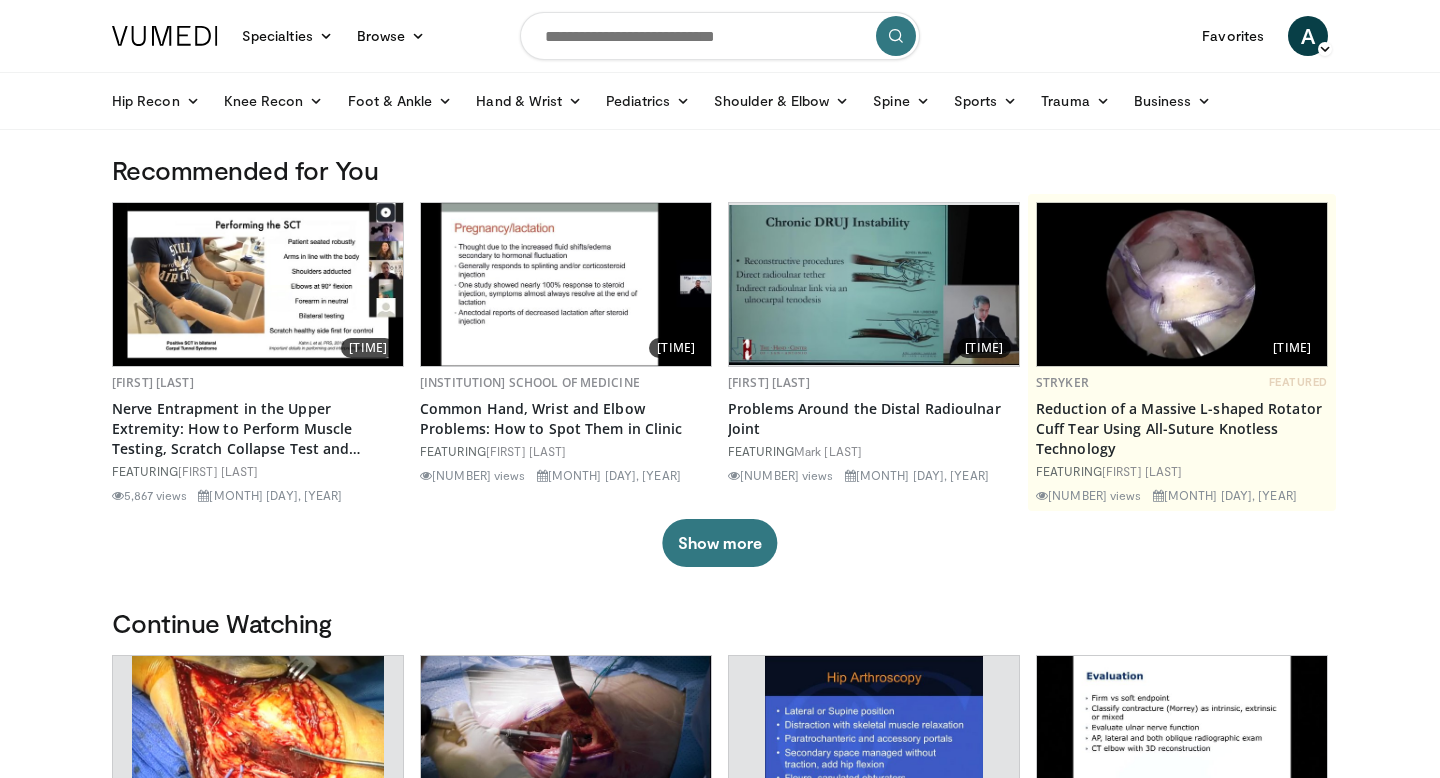 click at bounding box center [720, 36] 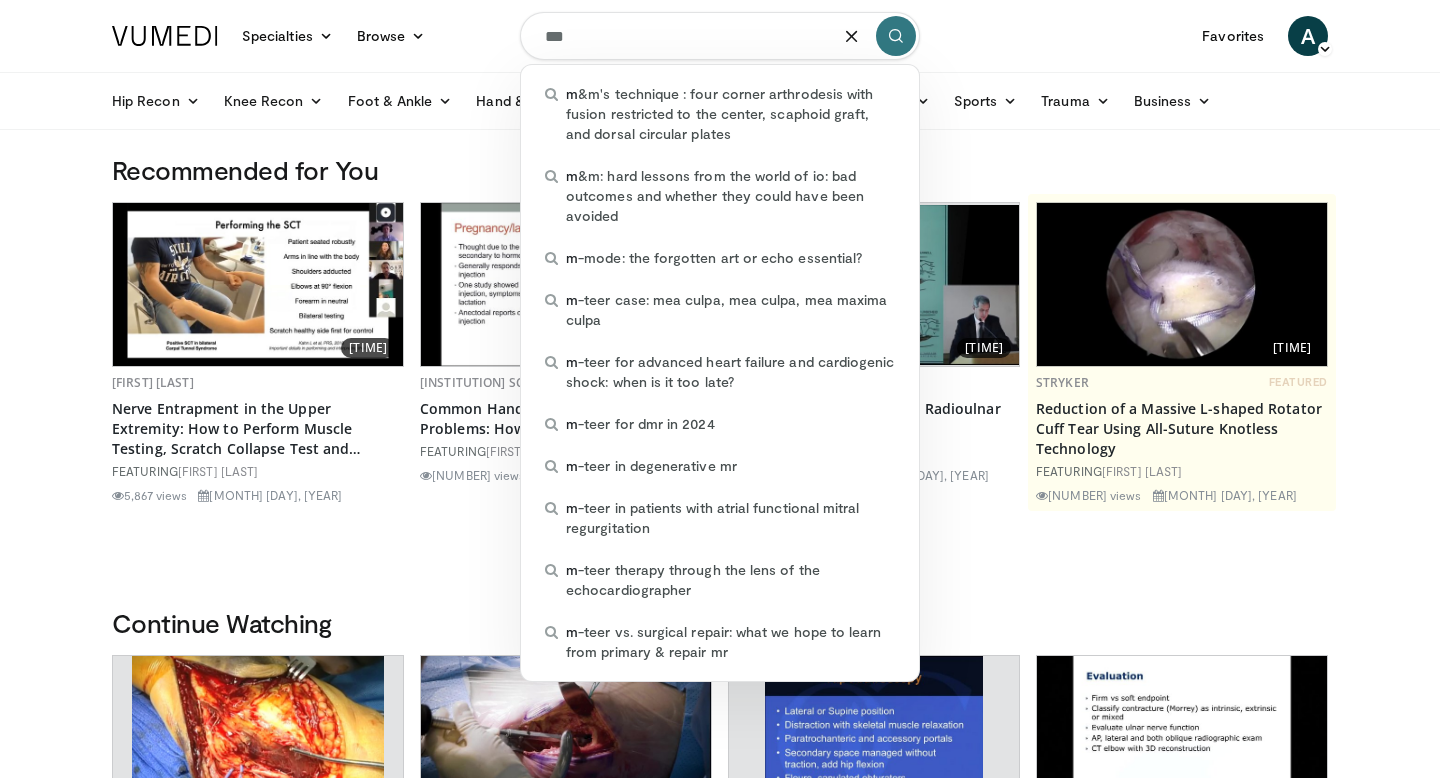 type on "****" 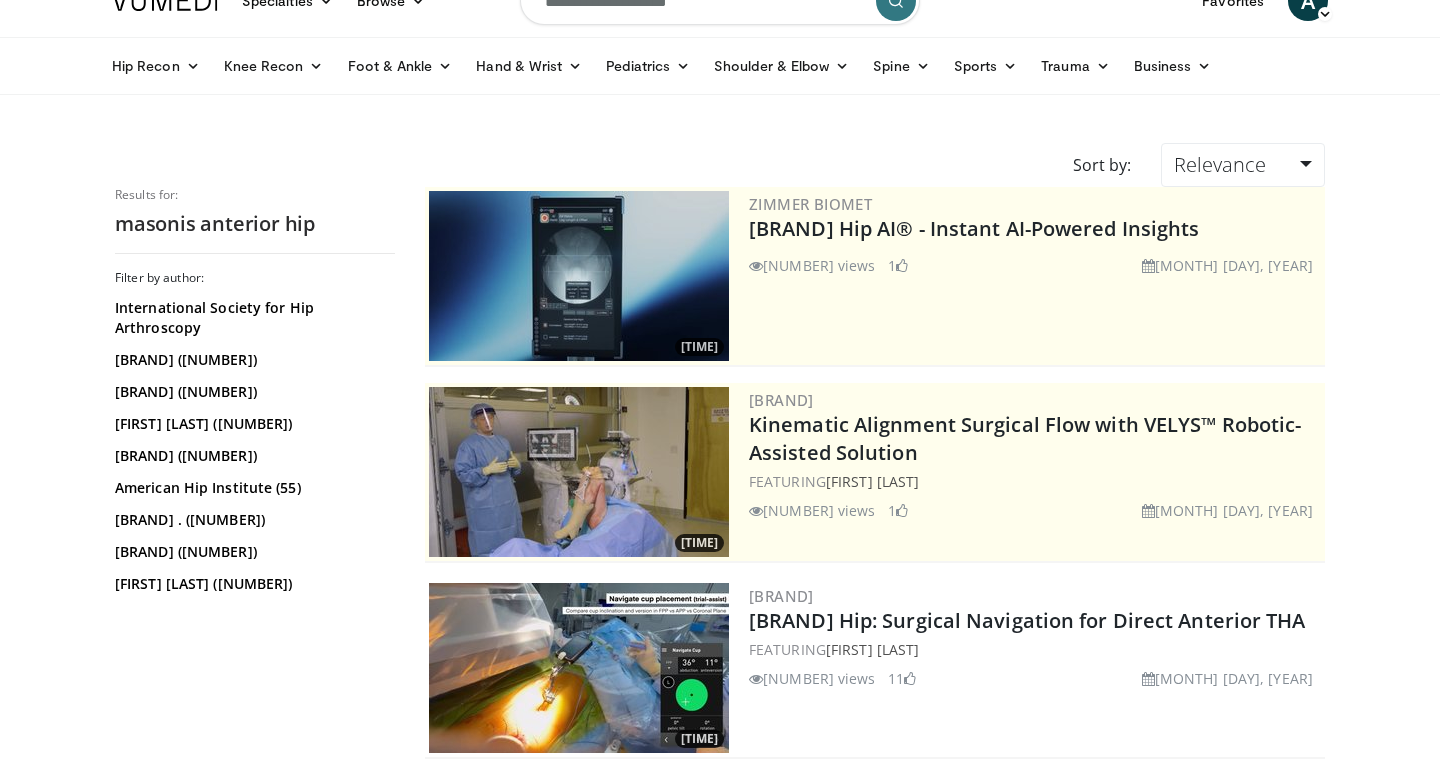 scroll, scrollTop: 40, scrollLeft: 0, axis: vertical 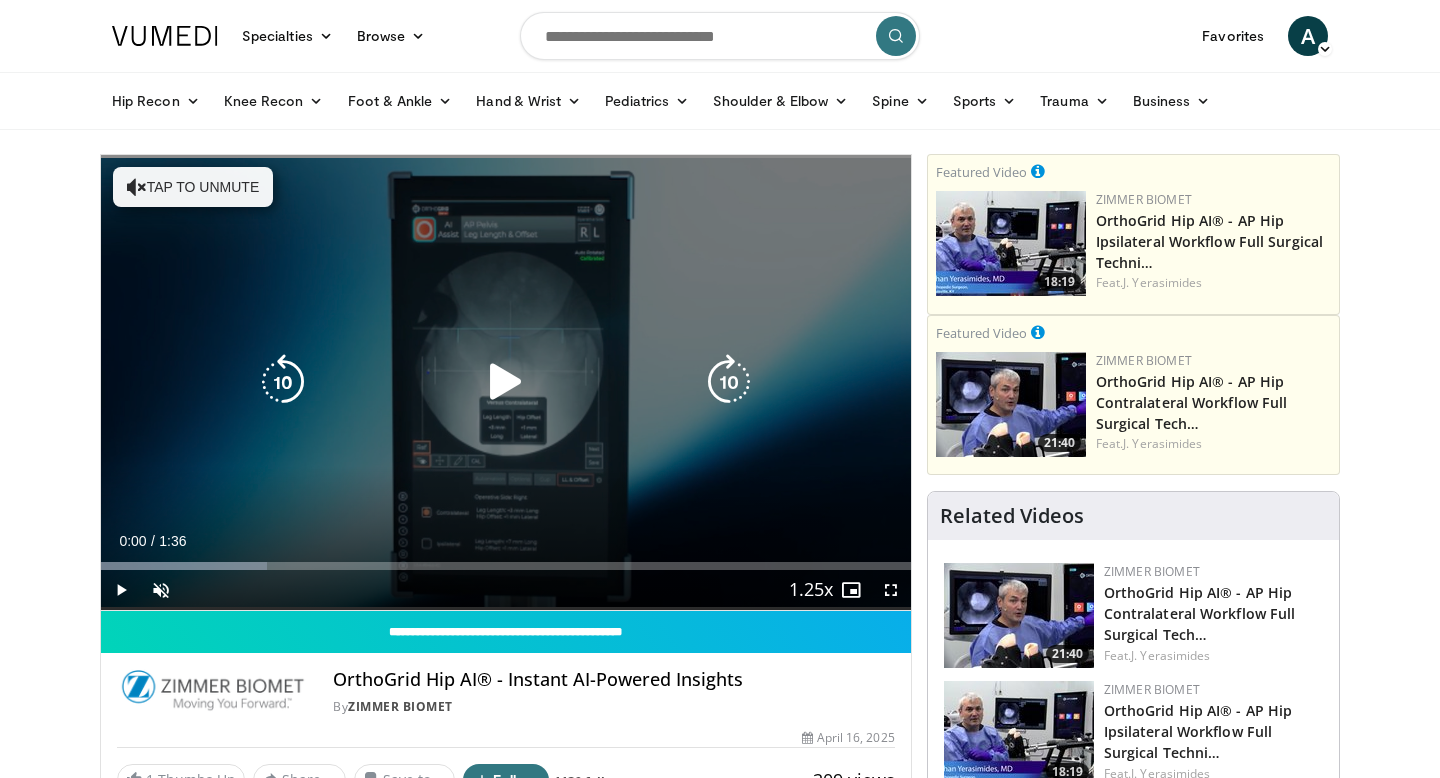 click on "10 seconds
Tap to unmute" at bounding box center (506, 382) 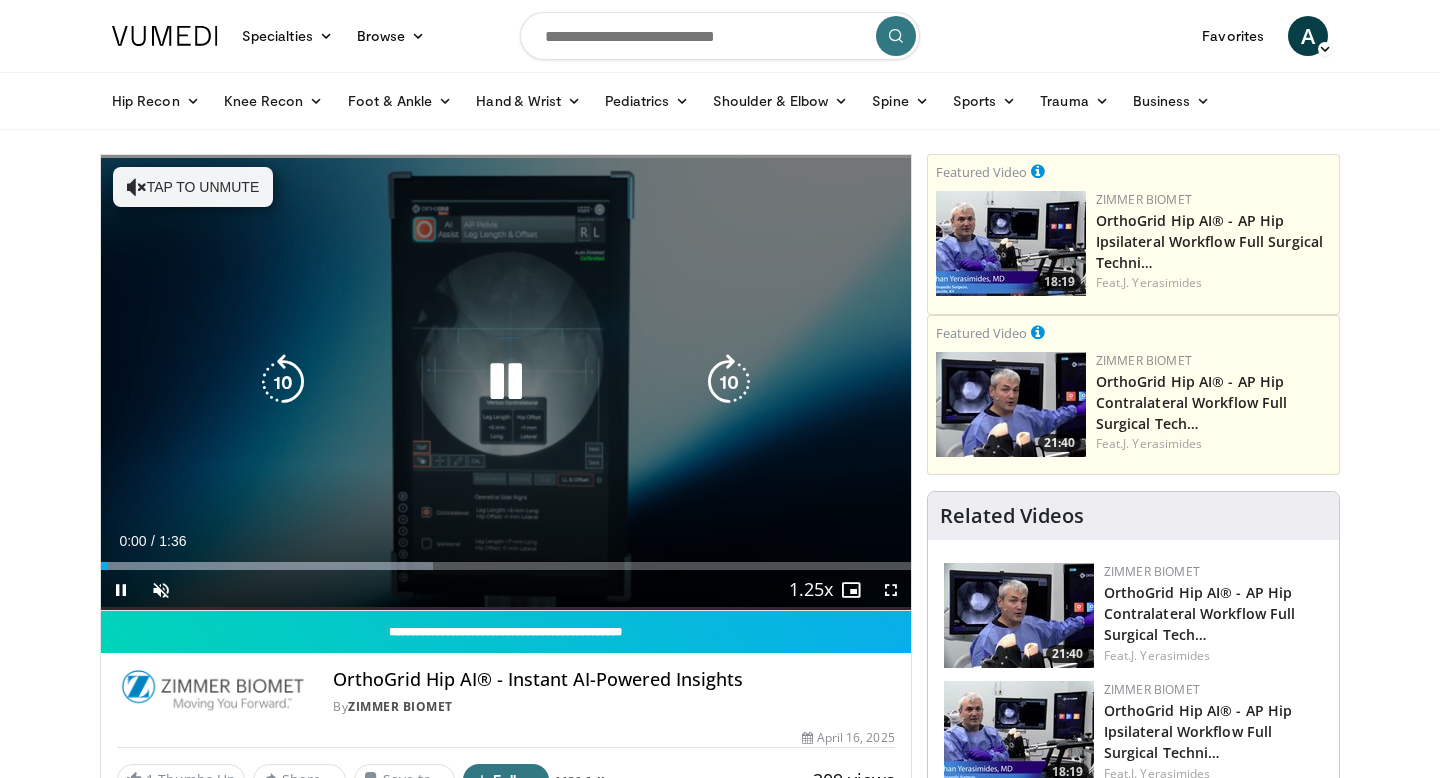 click on "Tap to unmute" at bounding box center (193, 187) 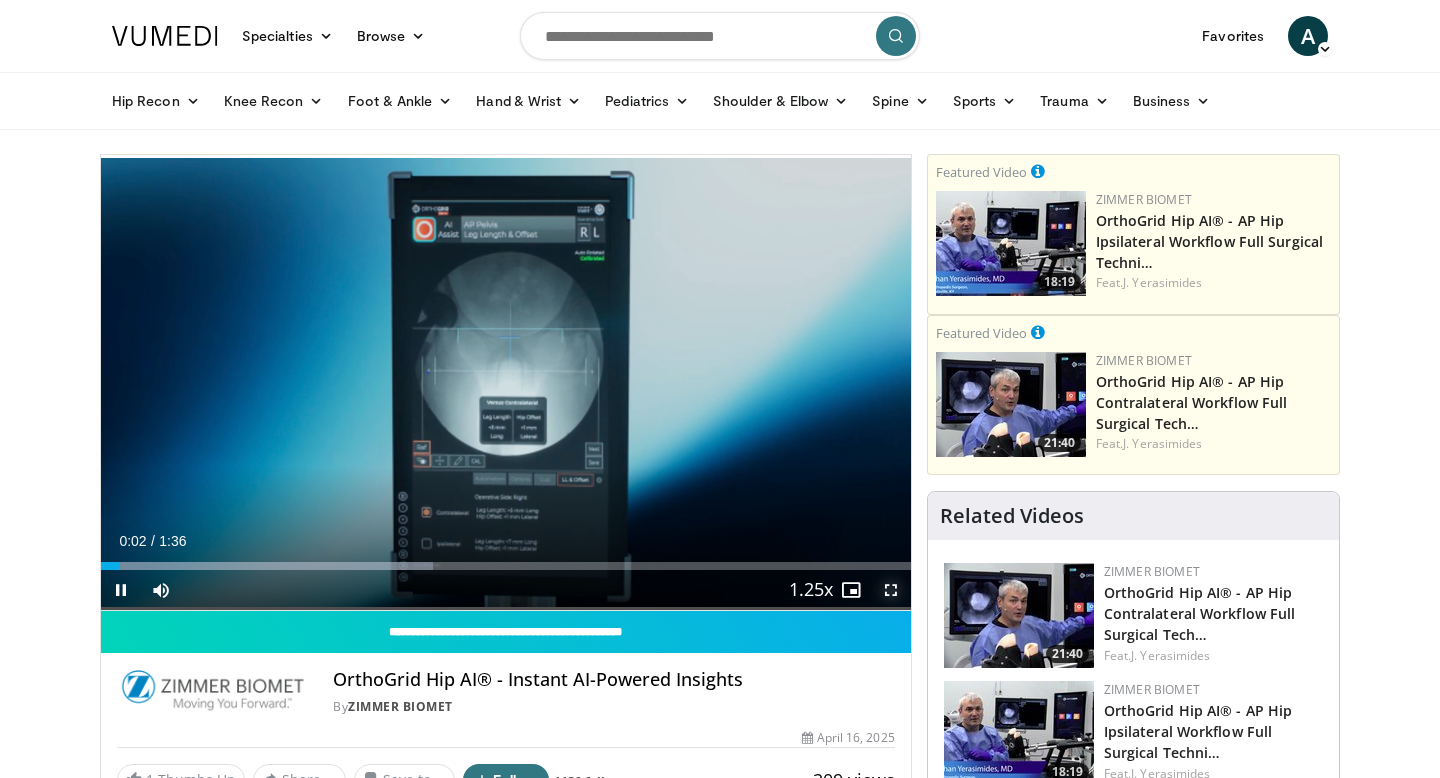 click at bounding box center (891, 590) 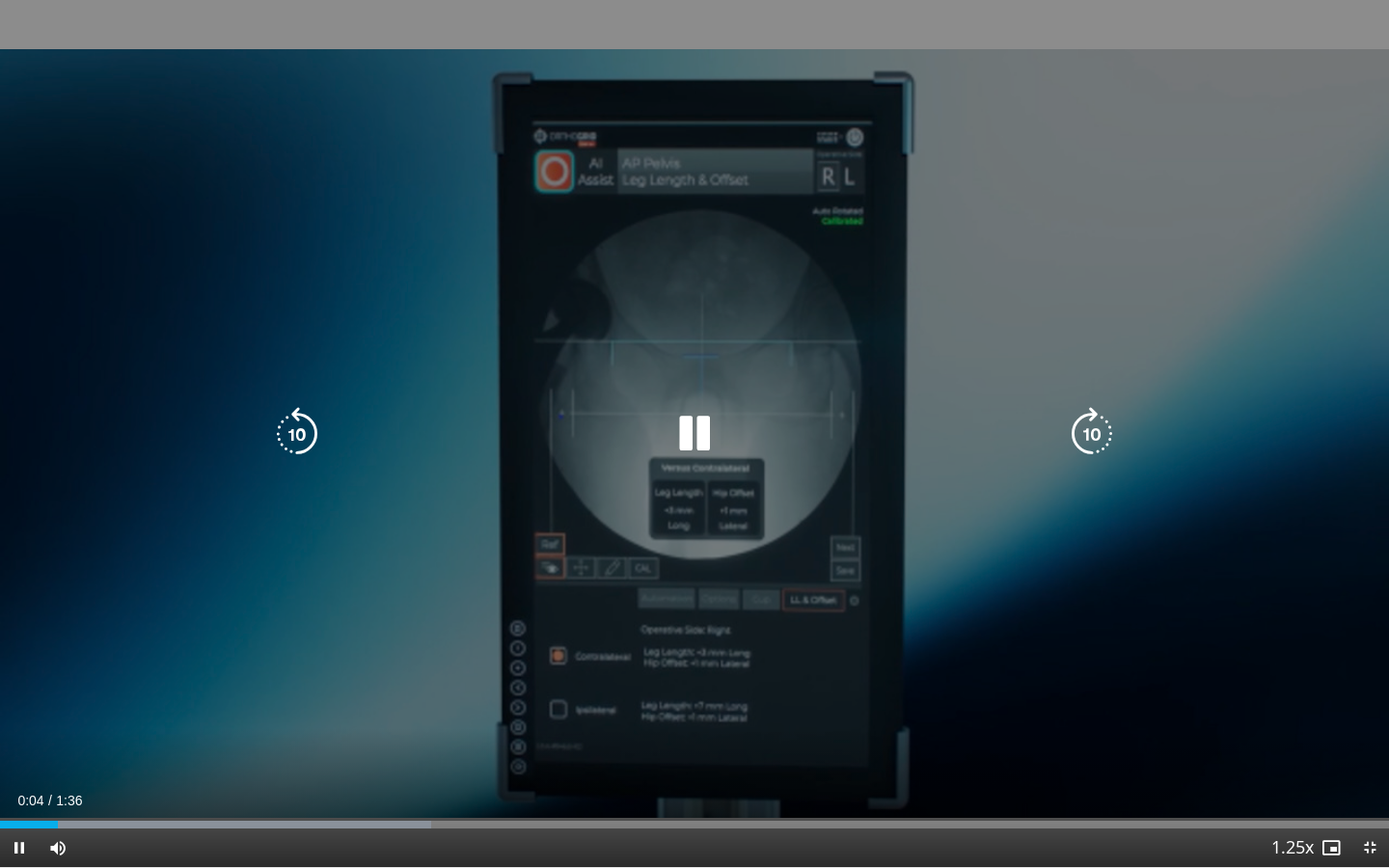 click on "10 seconds
Tap to unmute" at bounding box center (694, 433) 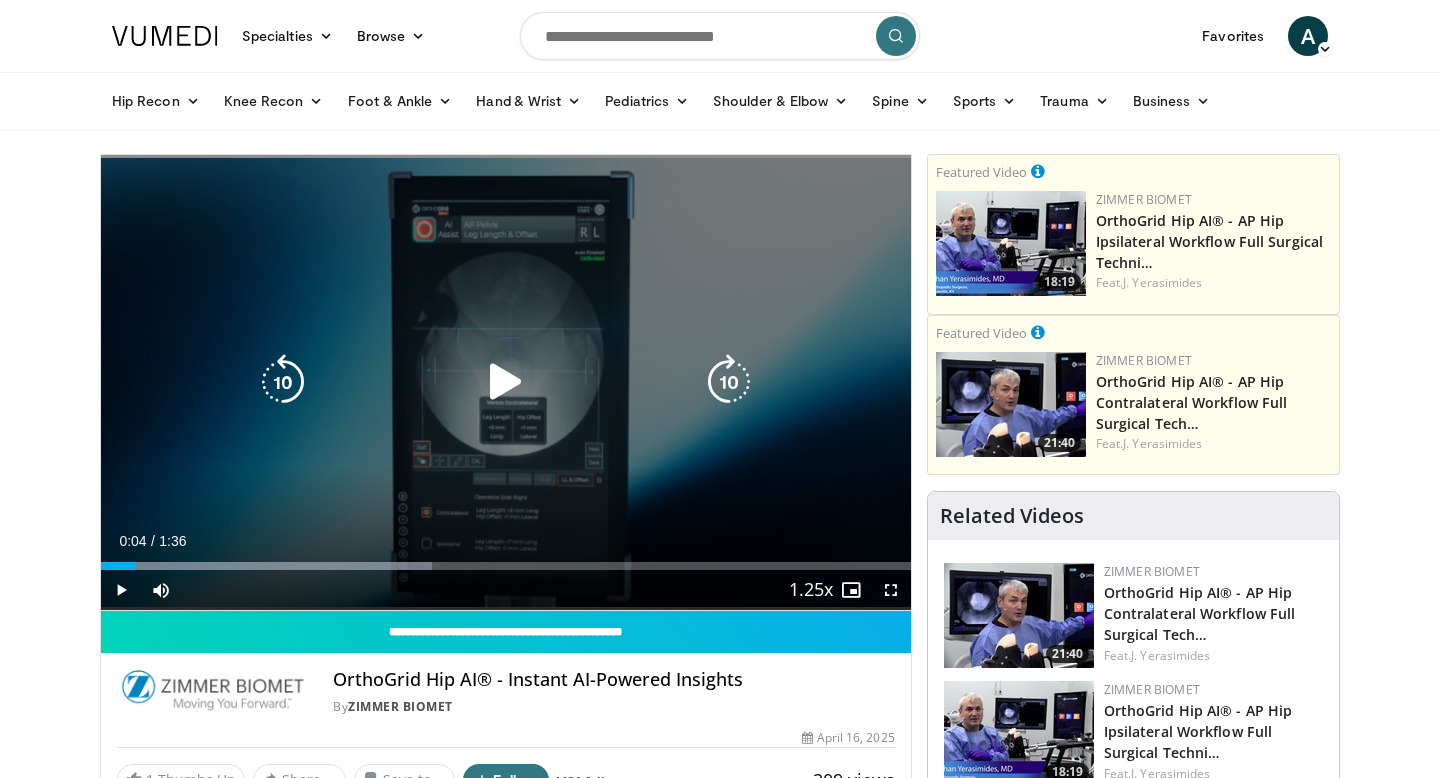 click on "10 seconds
Tap to unmute" at bounding box center (506, 382) 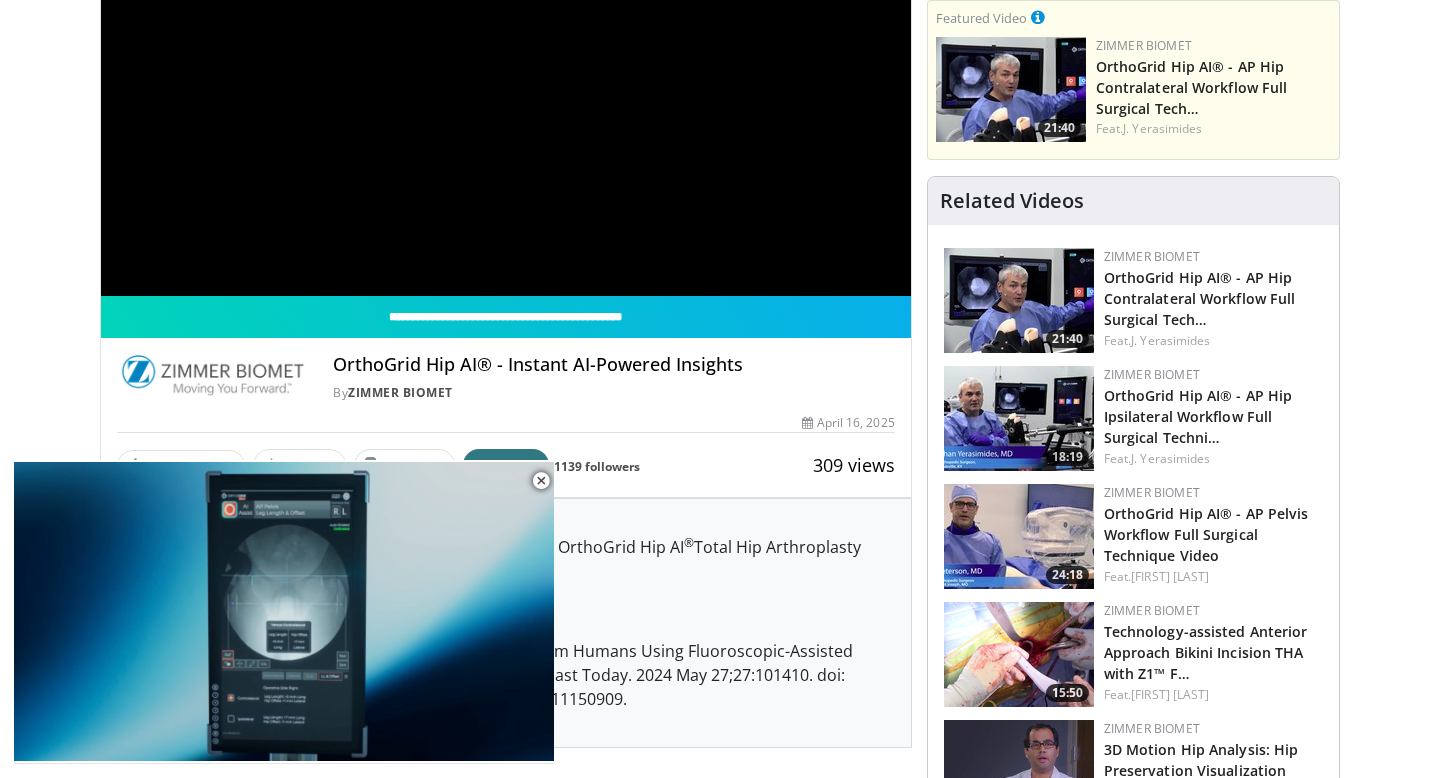 scroll, scrollTop: 314, scrollLeft: 0, axis: vertical 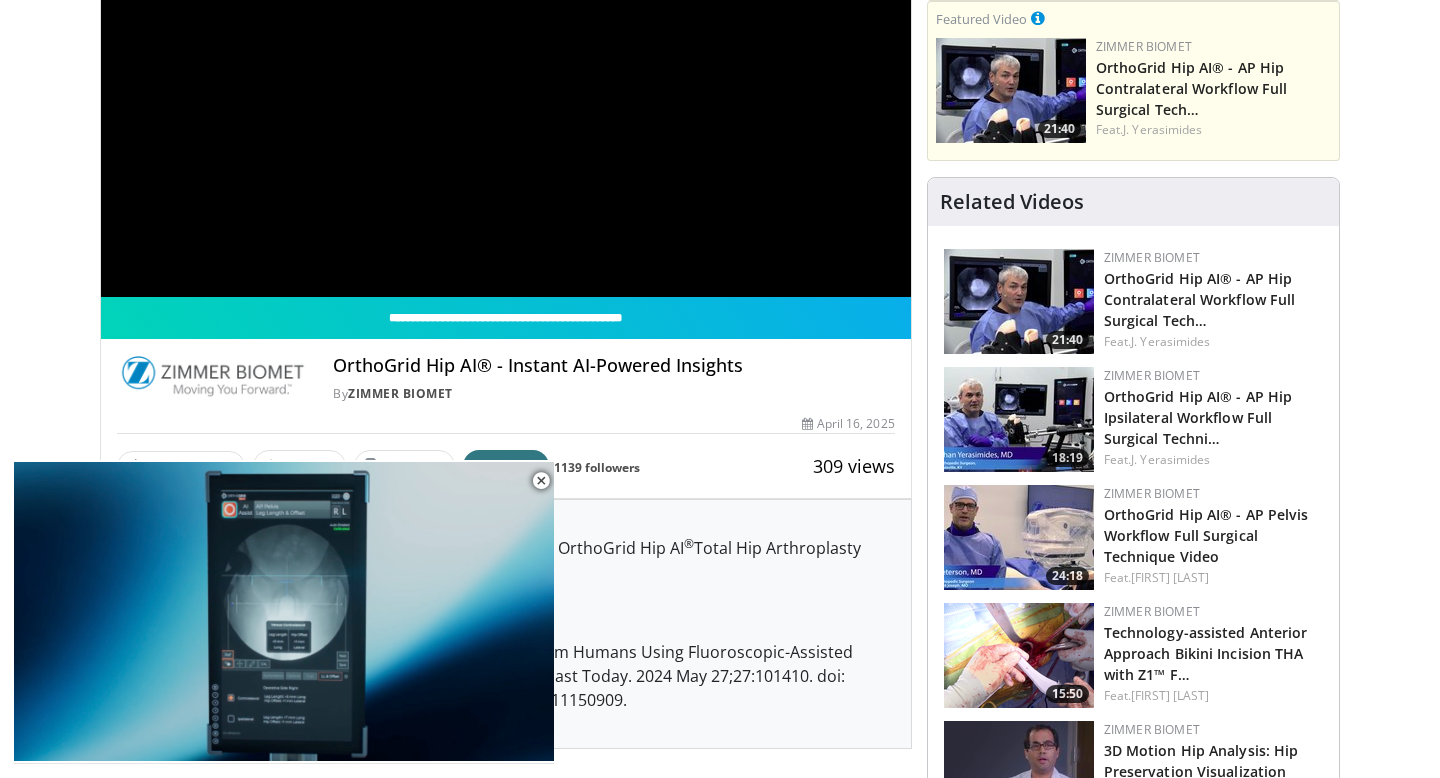click at bounding box center [1019, 301] 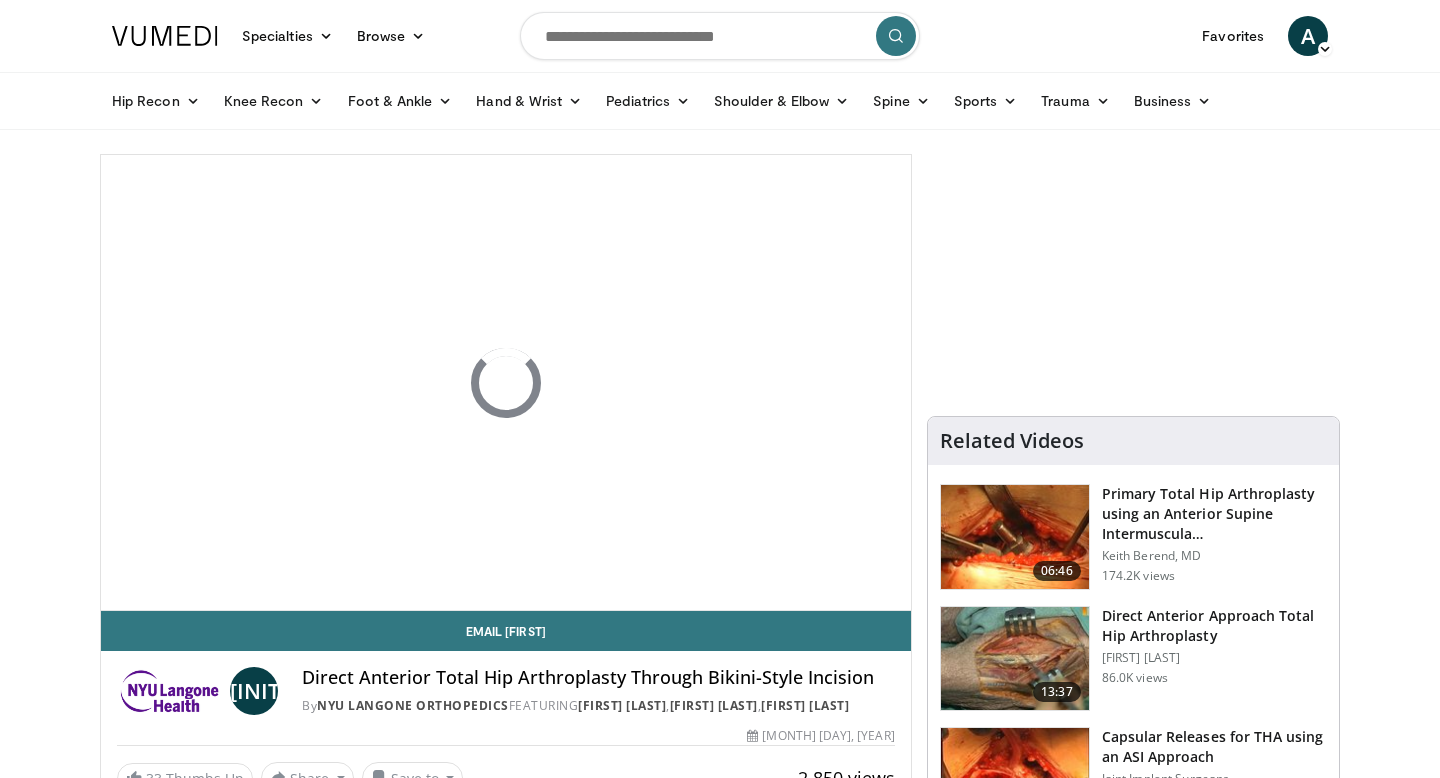 scroll, scrollTop: 0, scrollLeft: 0, axis: both 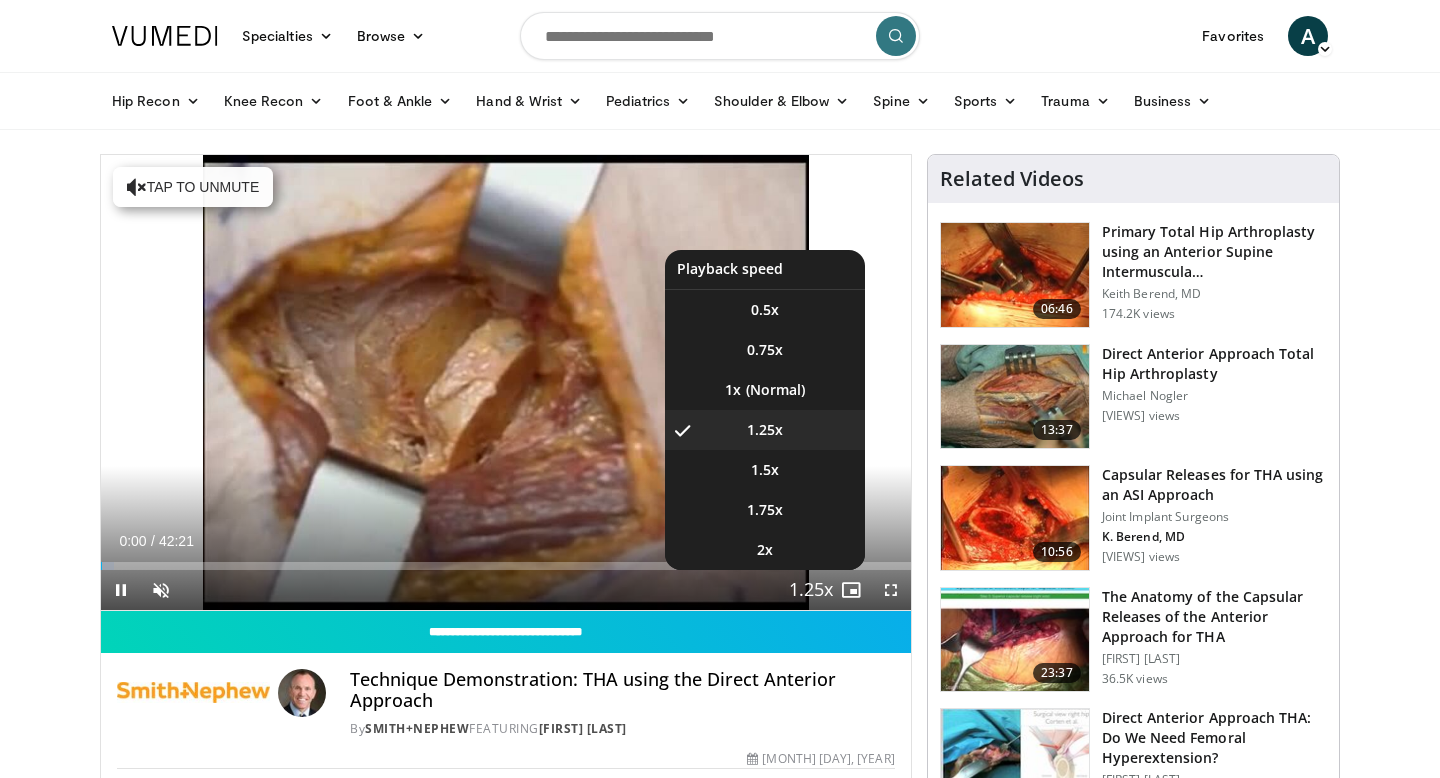 click at bounding box center (811, 591) 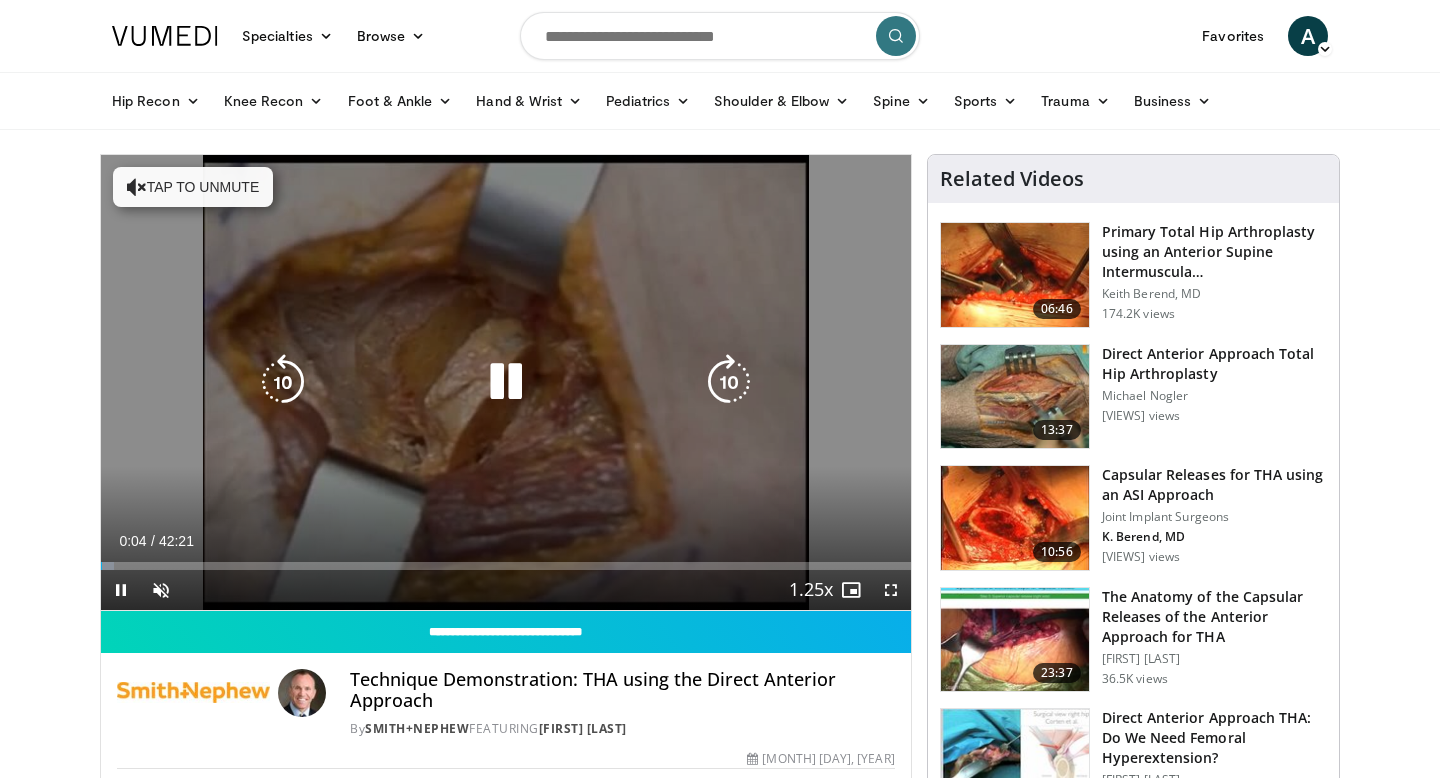 click on "Tap to unmute" at bounding box center (193, 187) 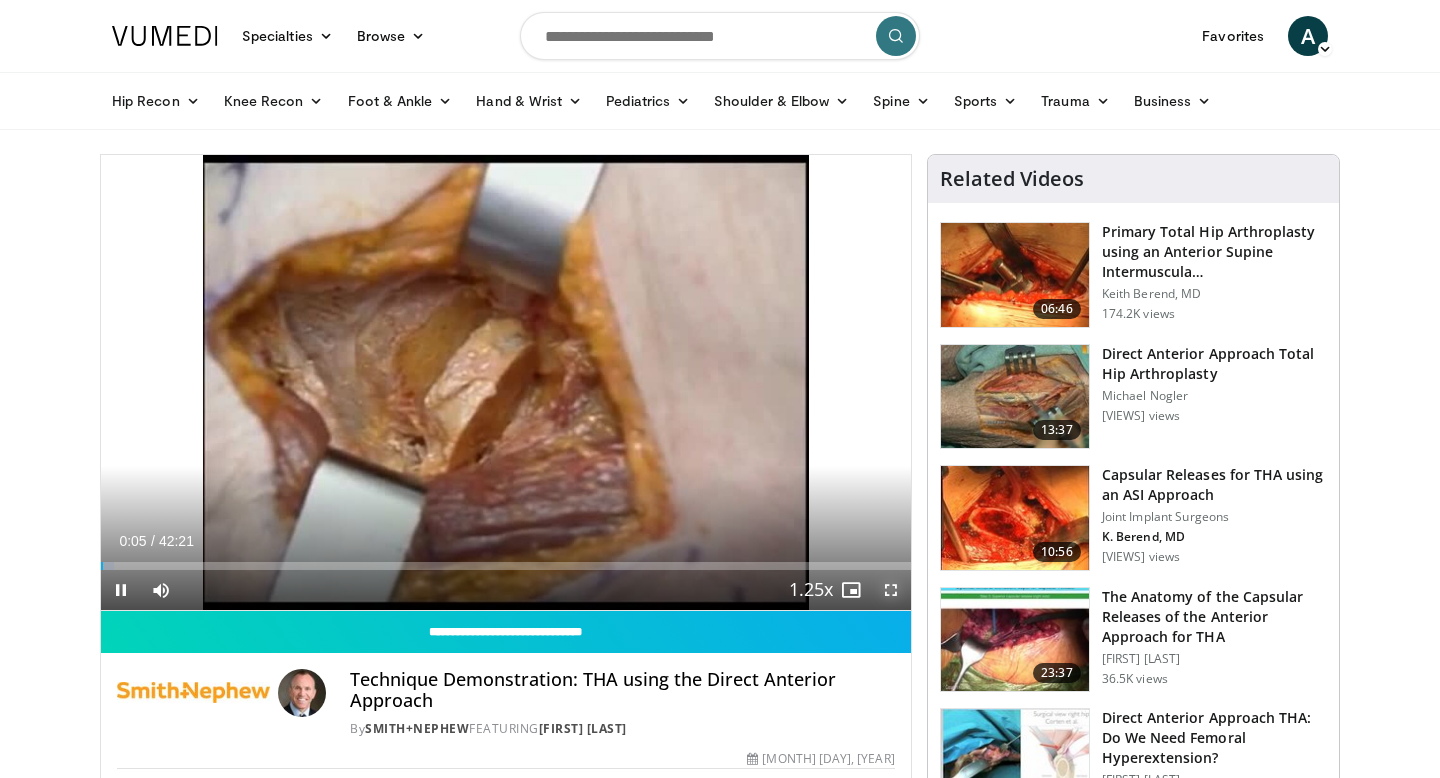 click at bounding box center [891, 590] 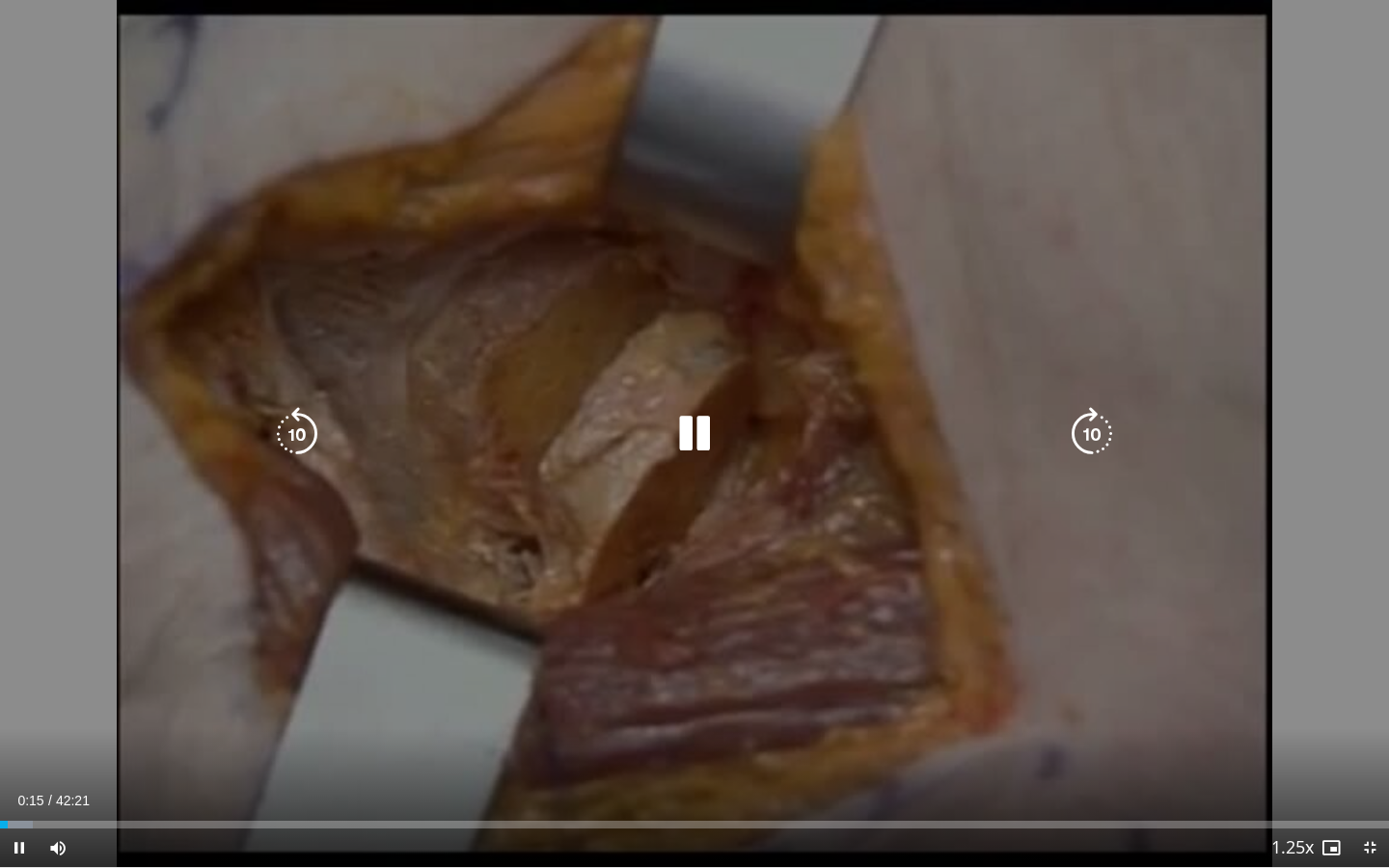 click on "10 seconds
Tap to unmute" at bounding box center [694, 433] 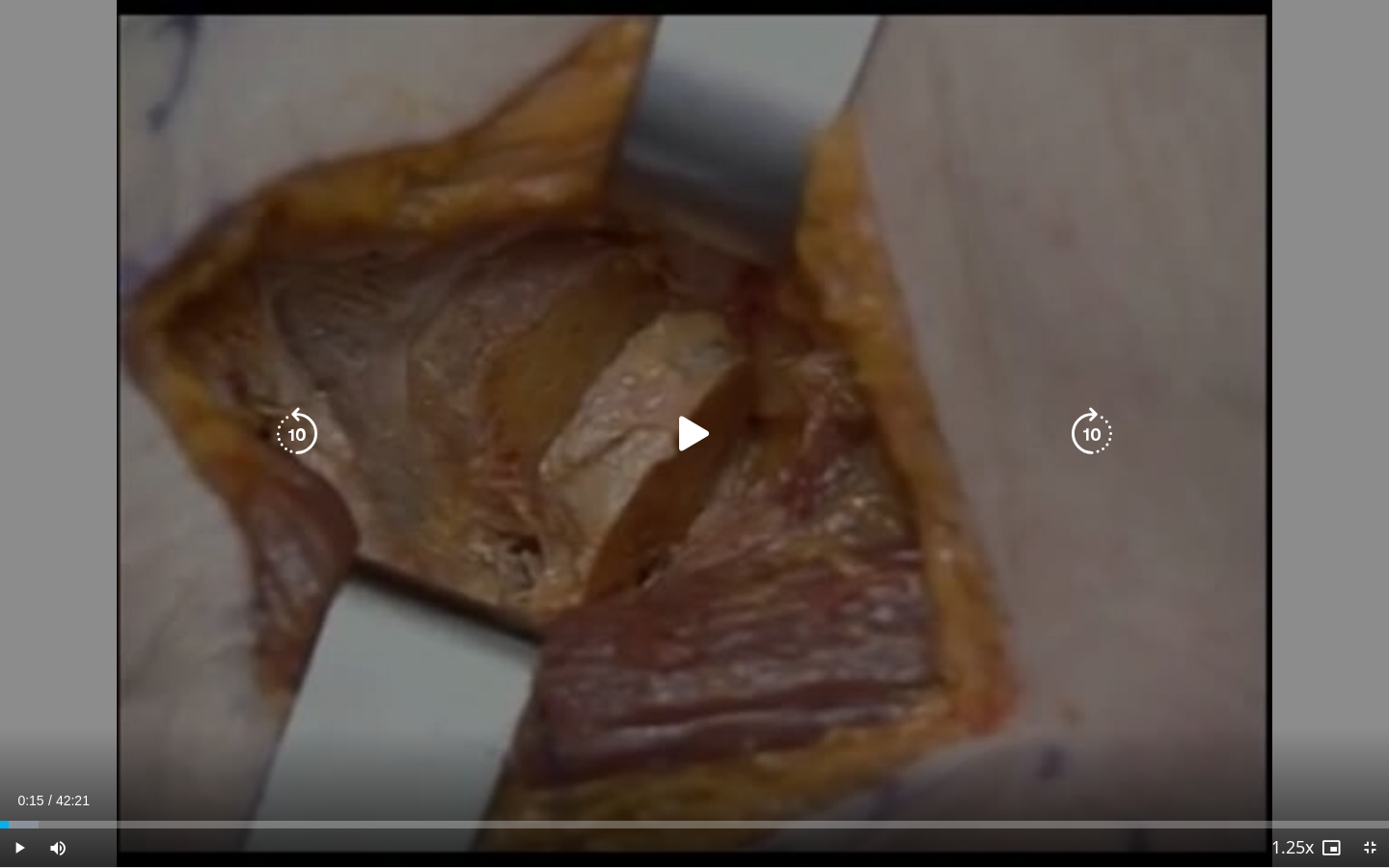 click on "10 seconds
Tap to unmute" at bounding box center [694, 433] 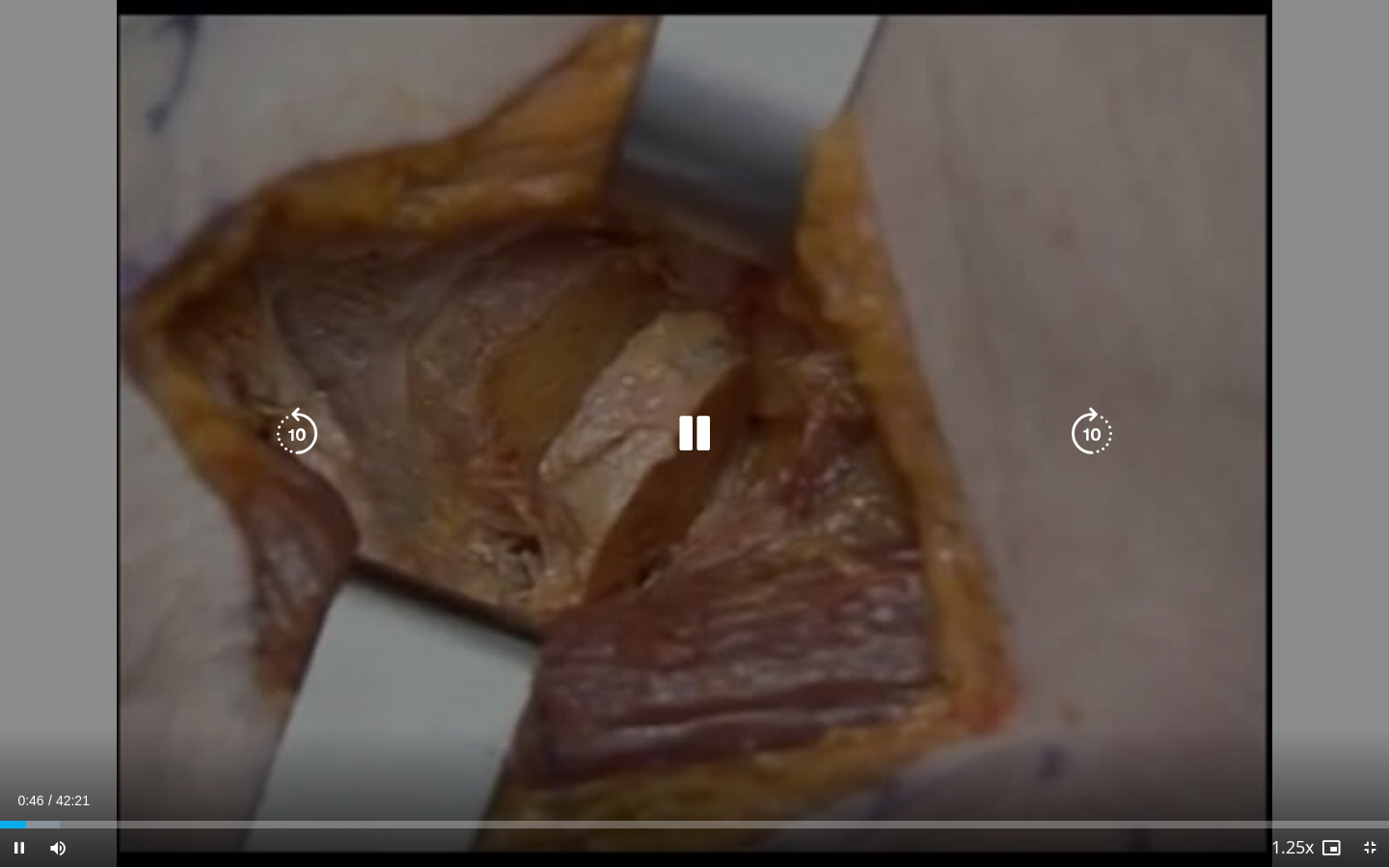 click on "10 seconds
Tap to unmute" at bounding box center [694, 433] 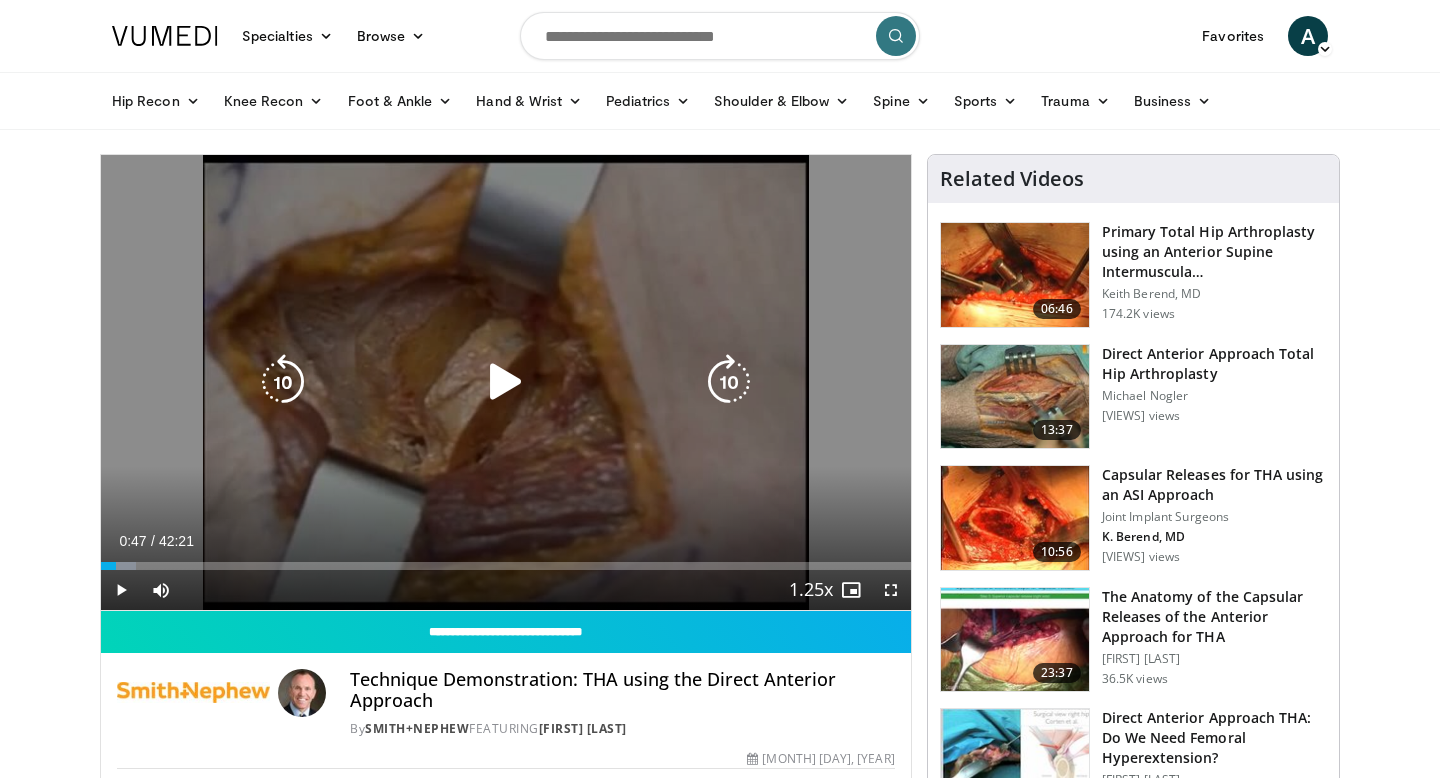click at bounding box center (506, 382) 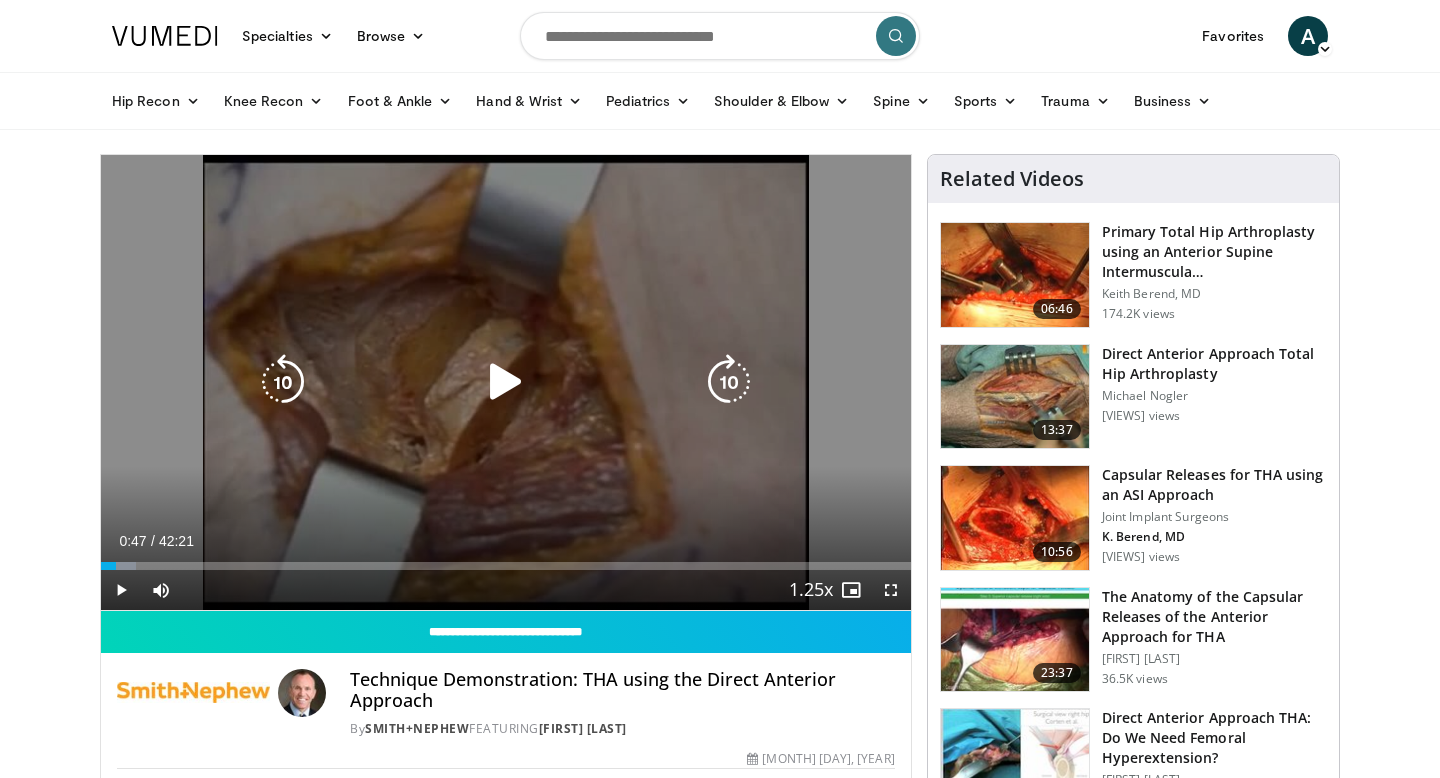 click at bounding box center [506, 382] 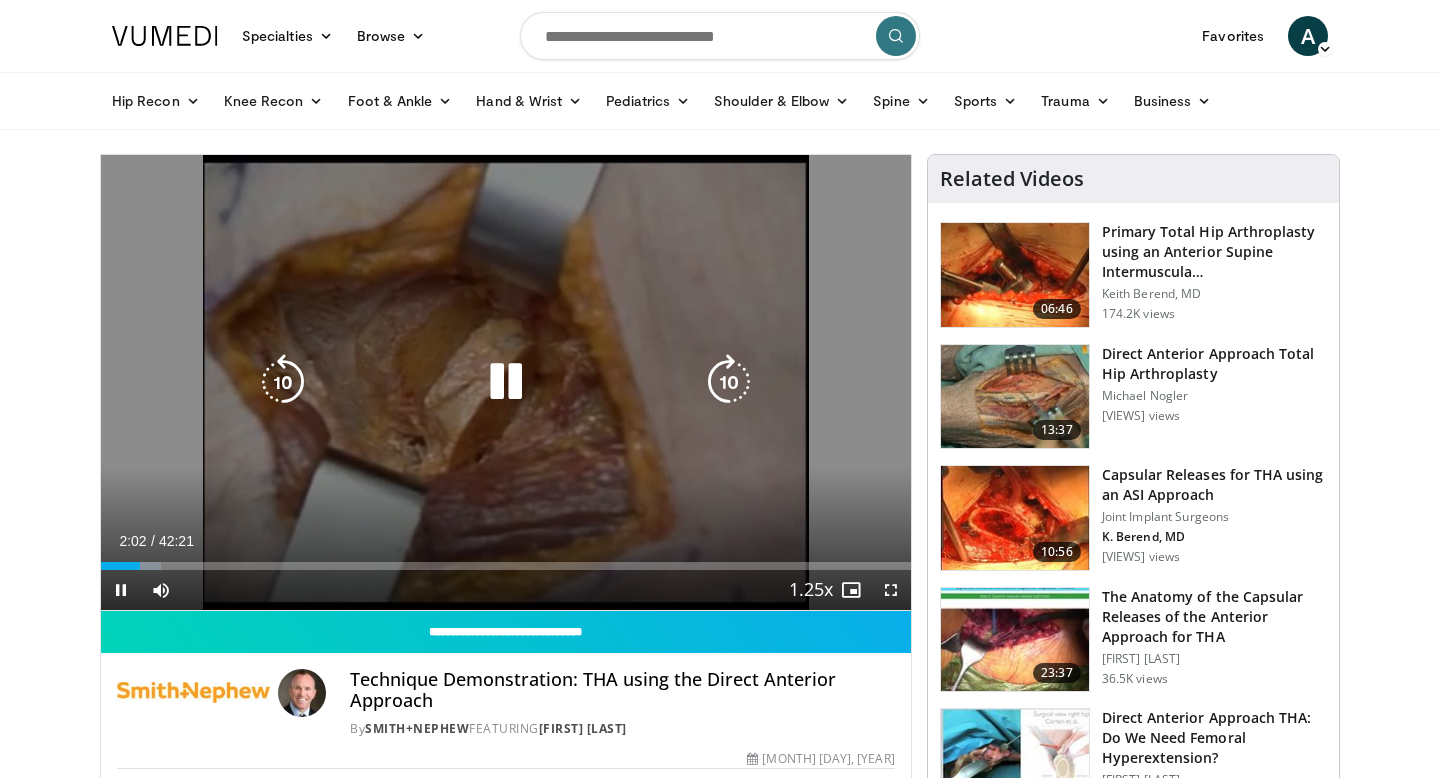 click at bounding box center [506, 382] 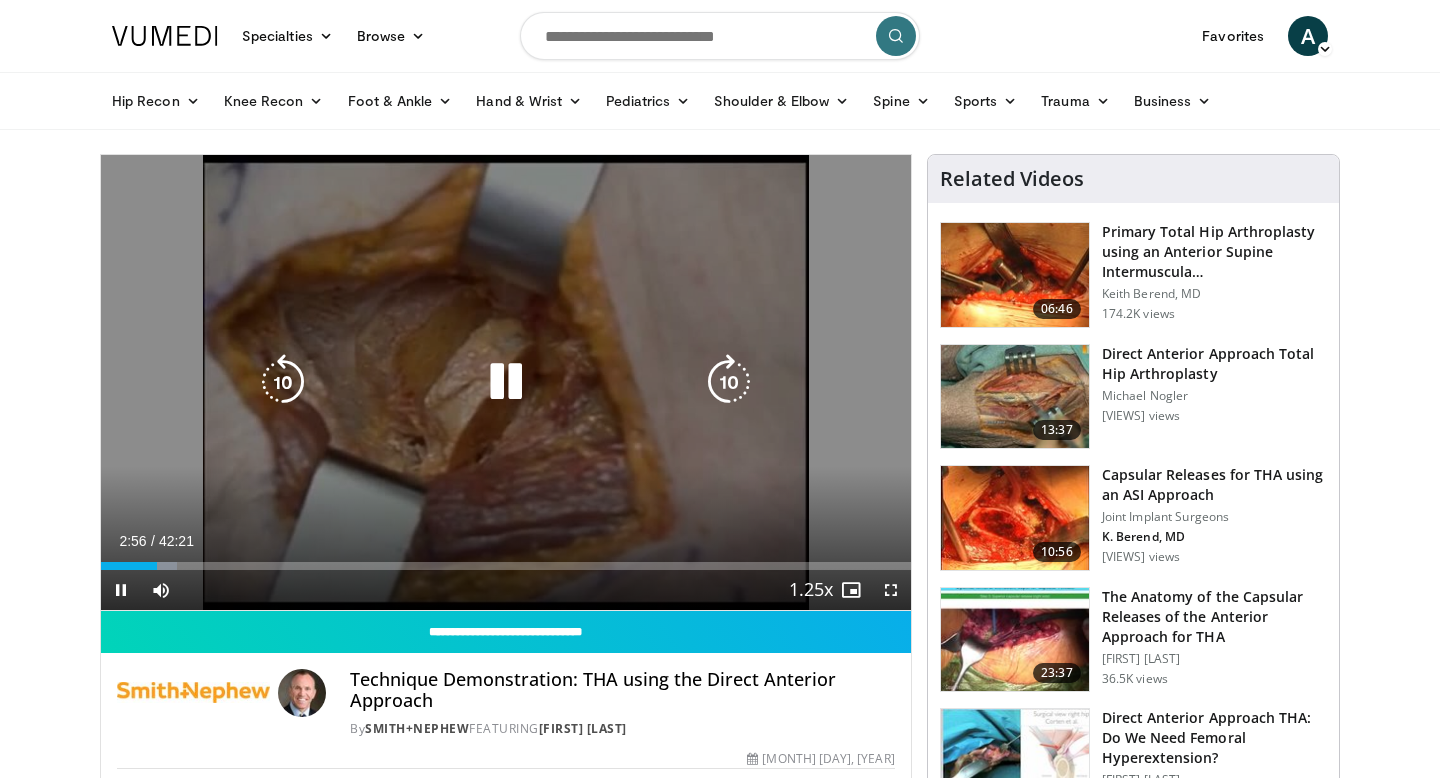 click on "10 seconds
Tap to unmute" at bounding box center (506, 382) 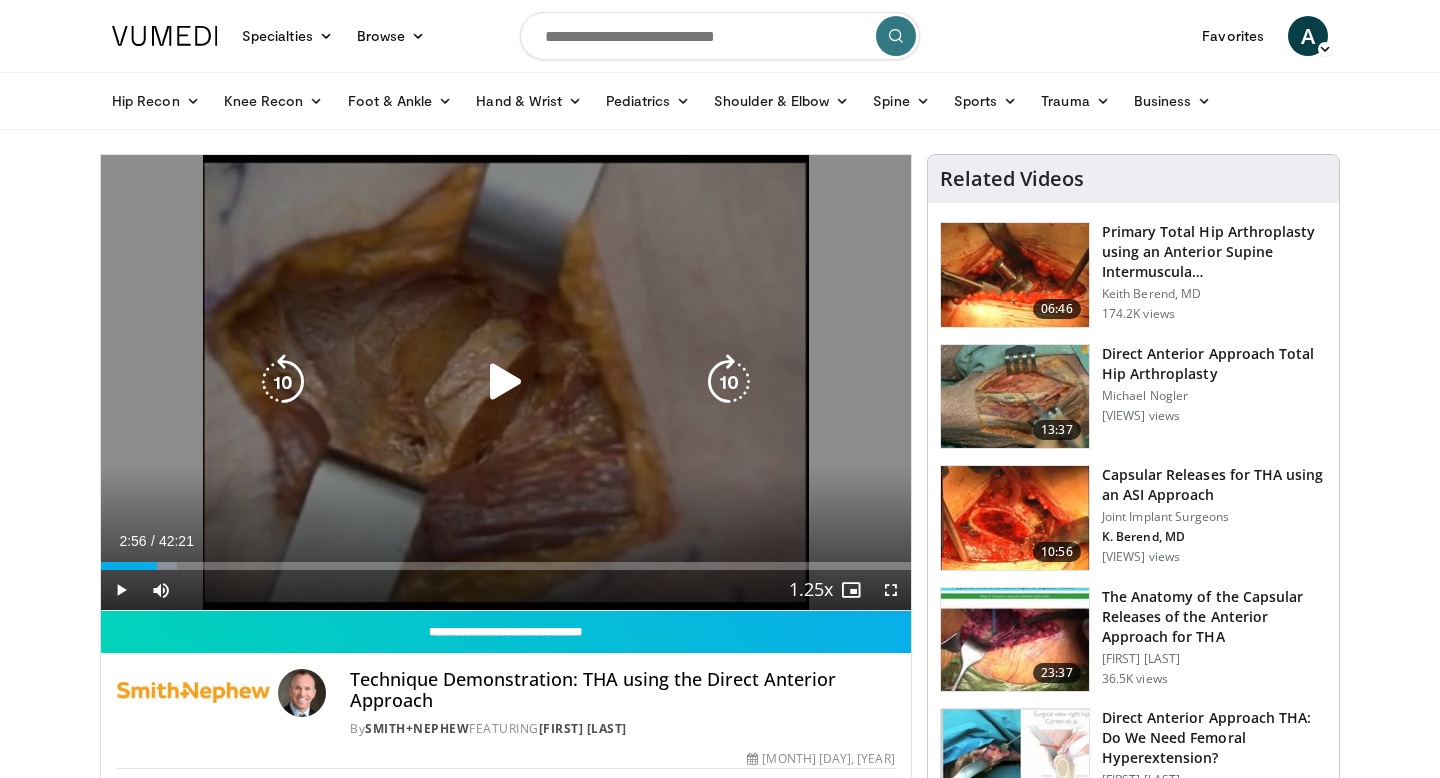 click at bounding box center (506, 382) 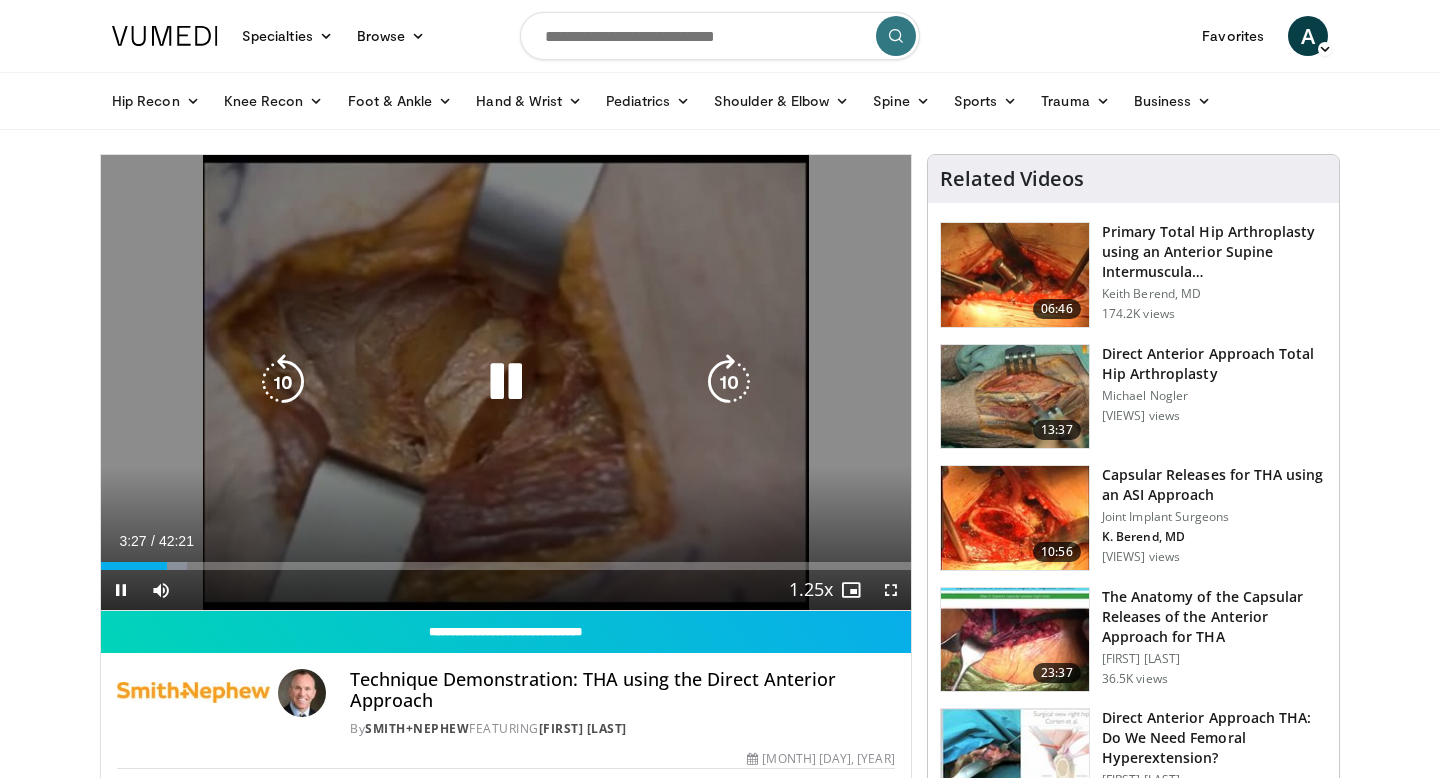 click at bounding box center (506, 382) 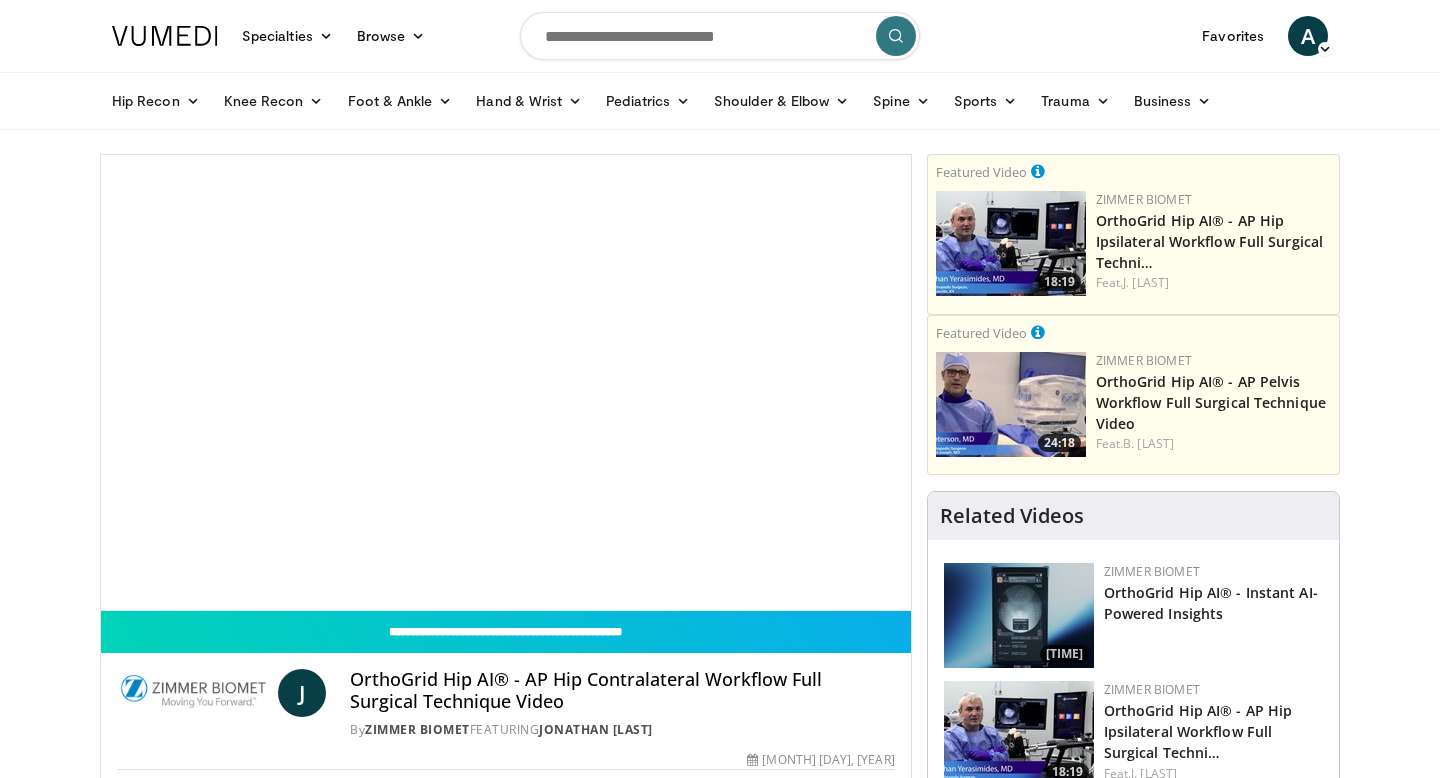 scroll, scrollTop: 0, scrollLeft: 0, axis: both 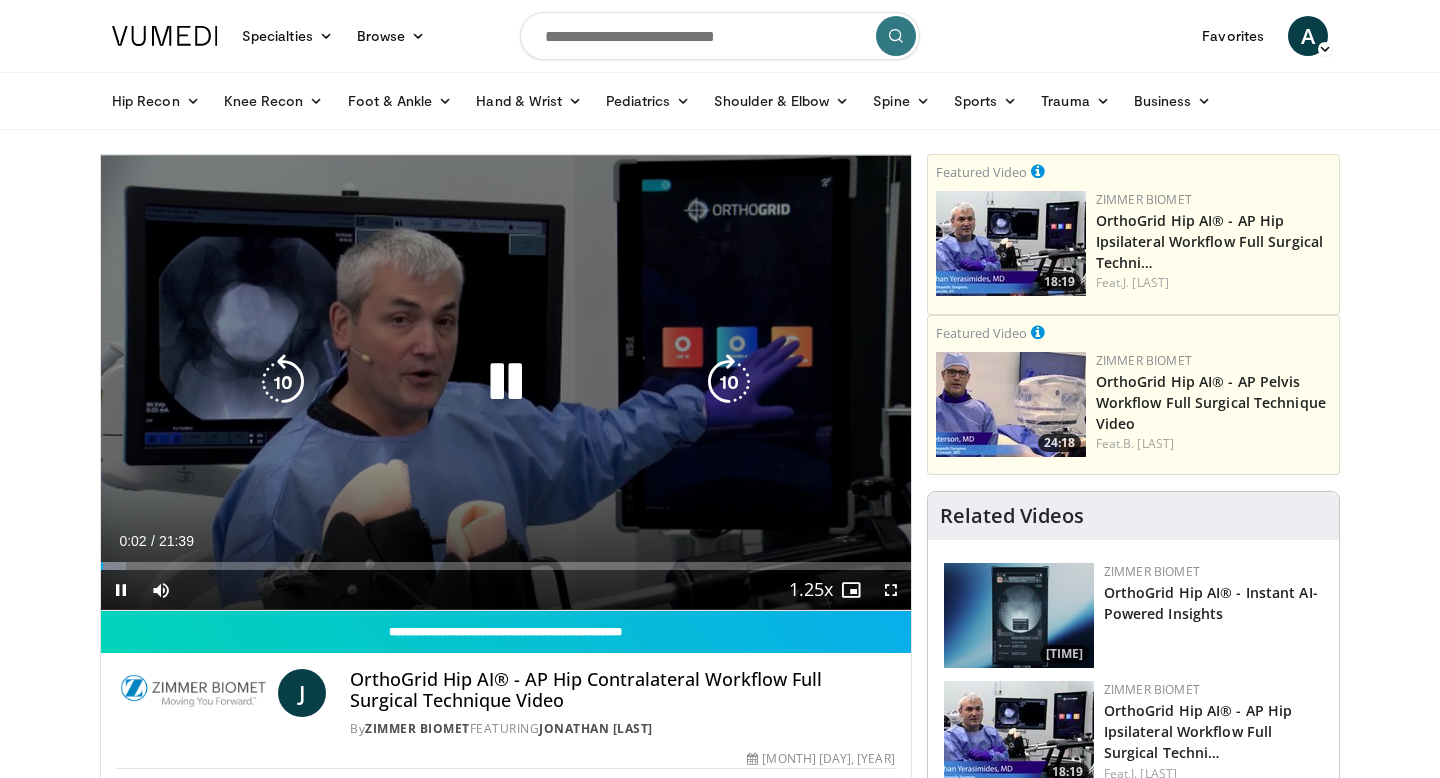 click at bounding box center (729, 382) 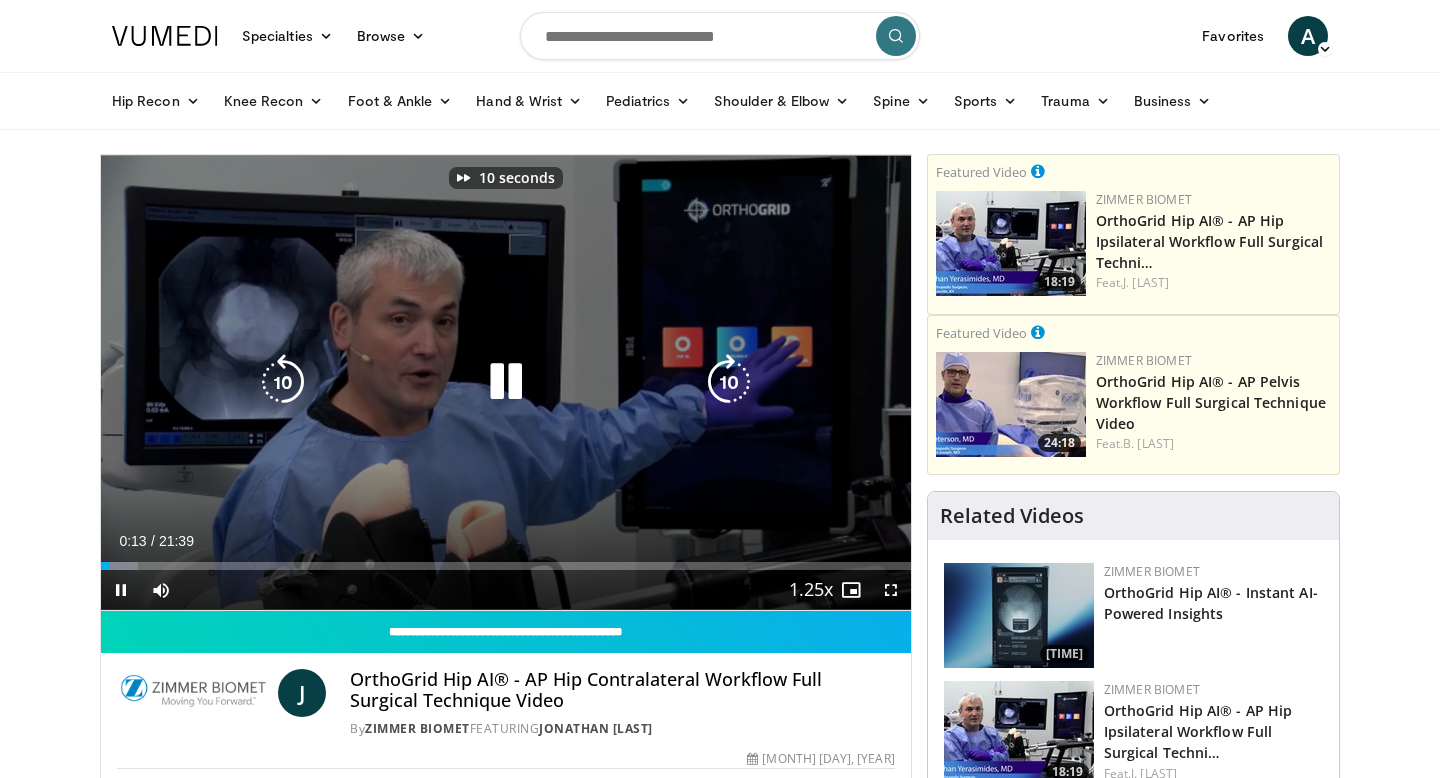 click at bounding box center [729, 382] 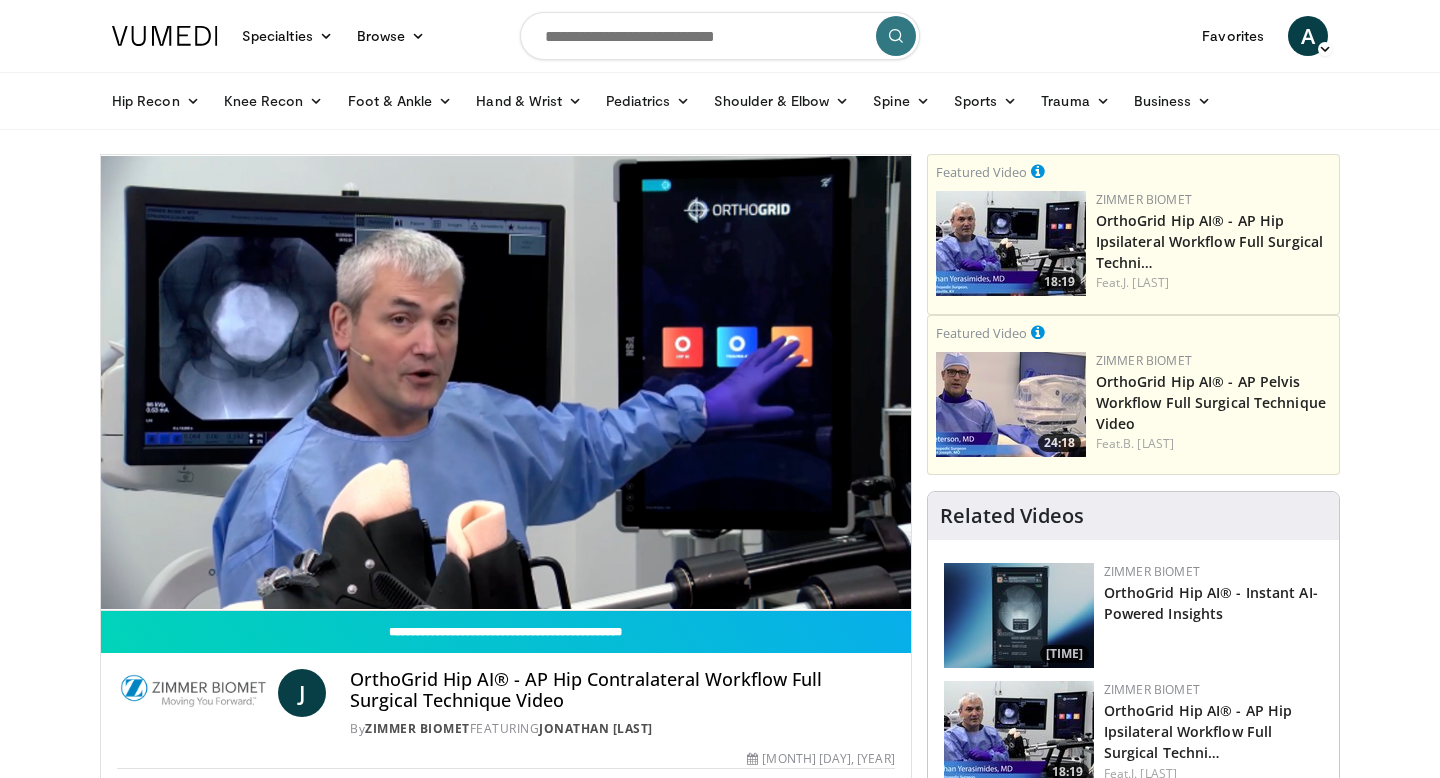 click on "20 seconds
Tap to unmute" at bounding box center [506, 382] 